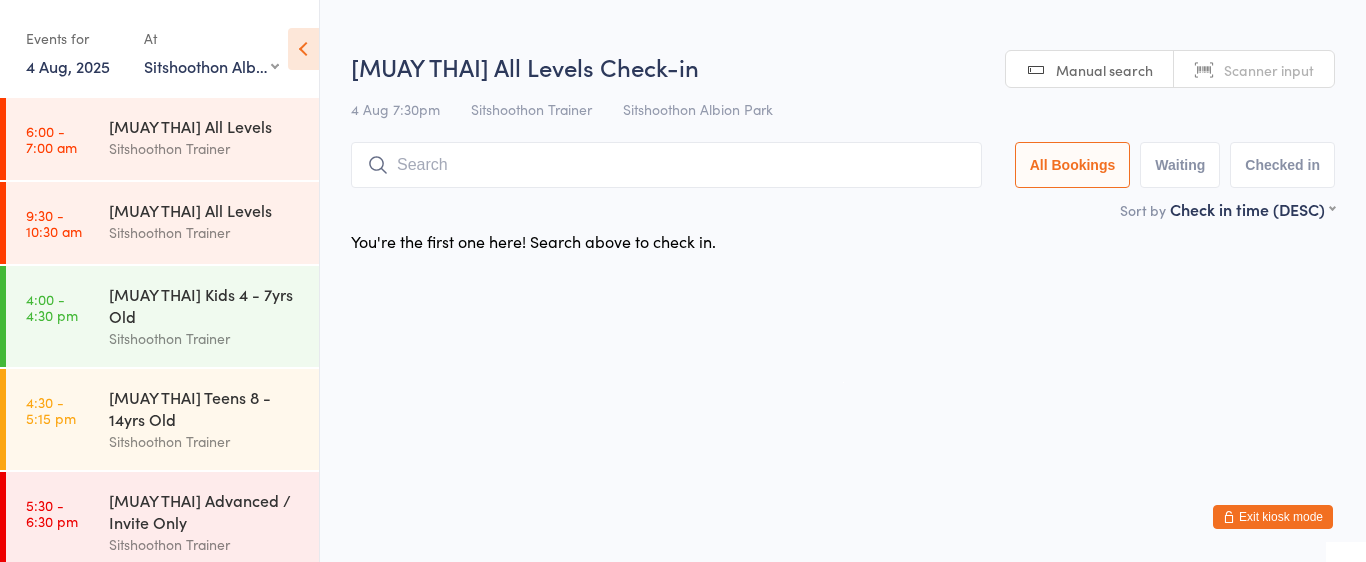 select on "2" 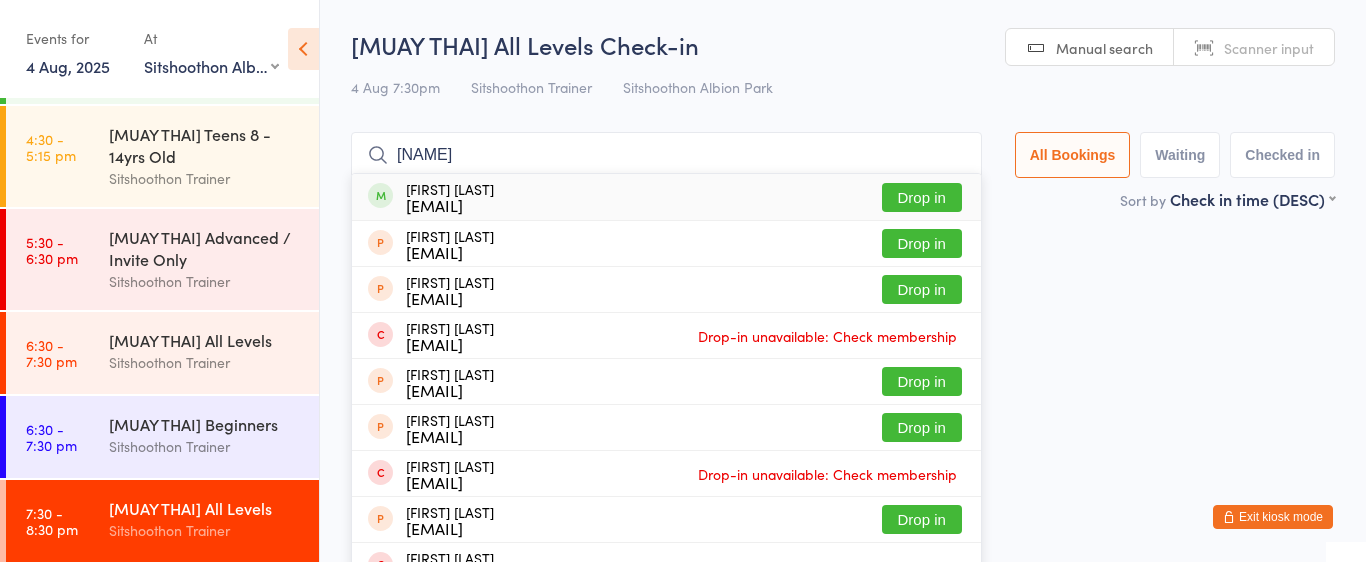 type on "[NAME]" 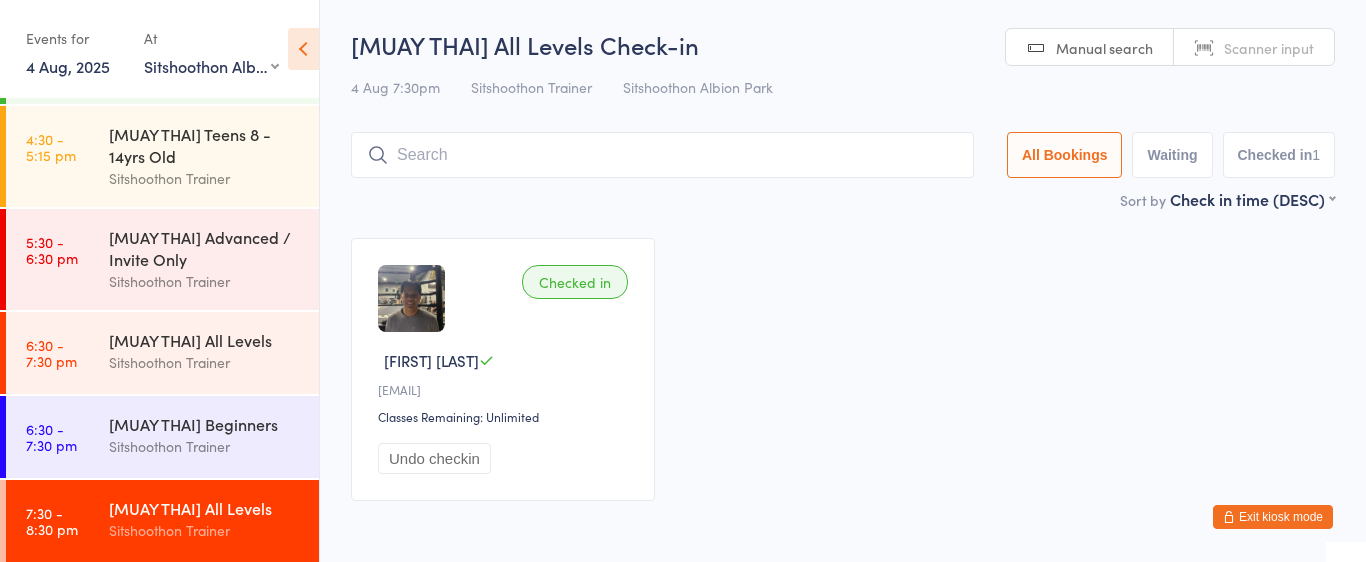 click on "Exit kiosk mode" at bounding box center (1273, 517) 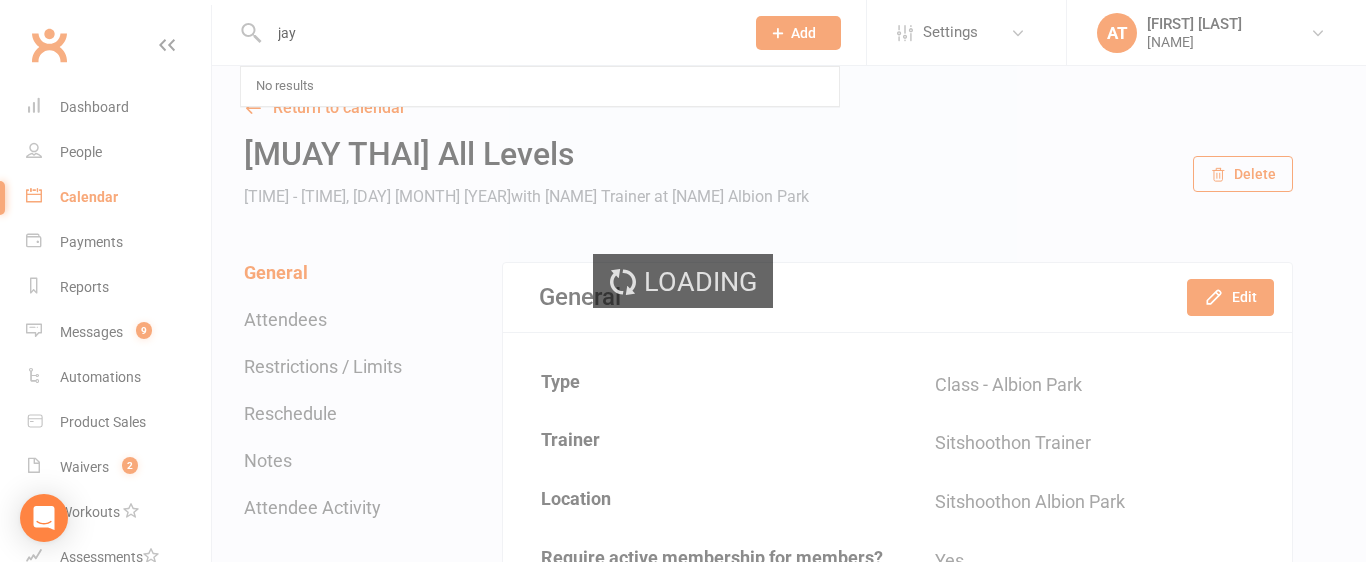 scroll, scrollTop: 0, scrollLeft: 0, axis: both 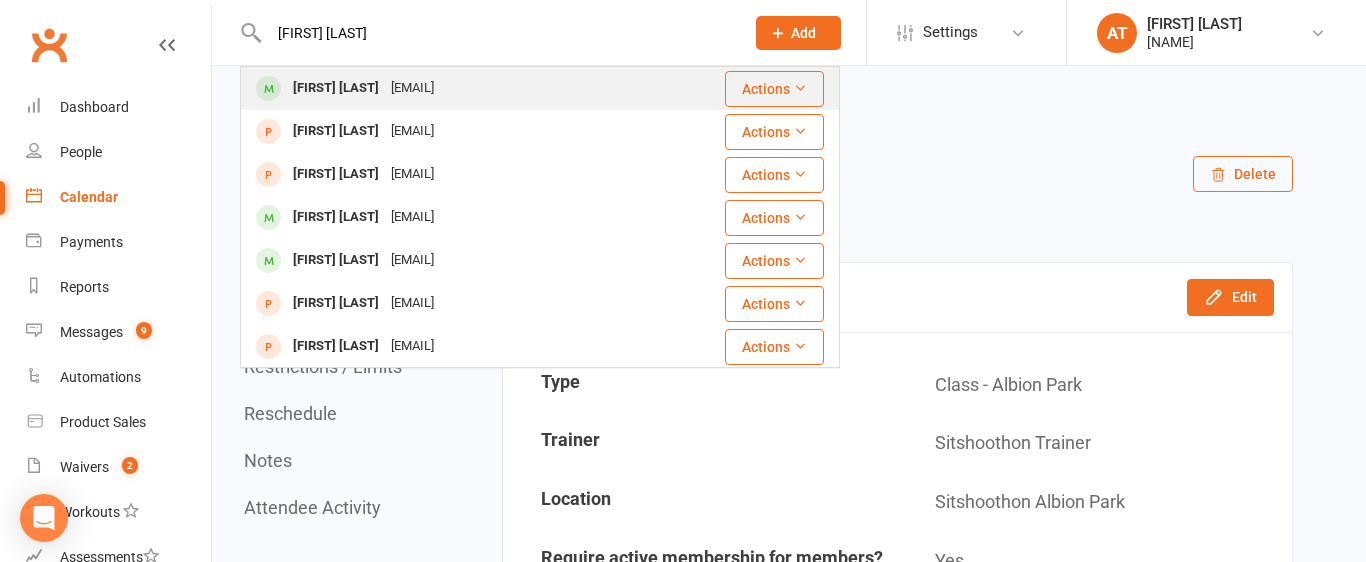 type on "[FIRST] [LAST]" 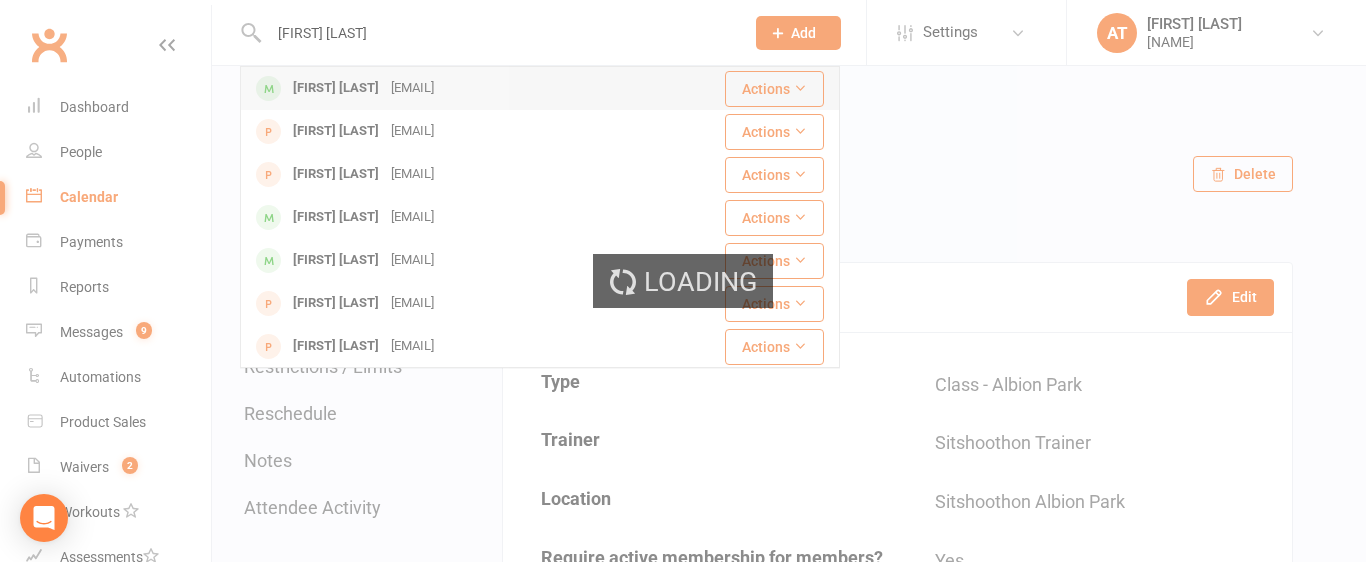 type 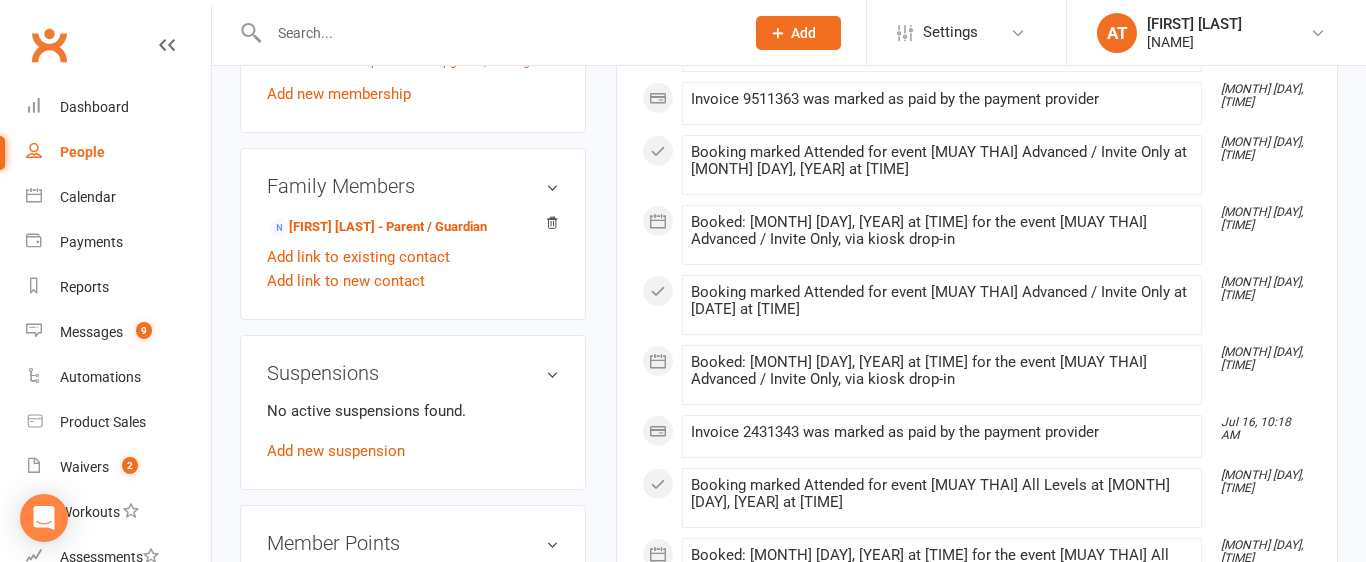 scroll, scrollTop: 995, scrollLeft: 0, axis: vertical 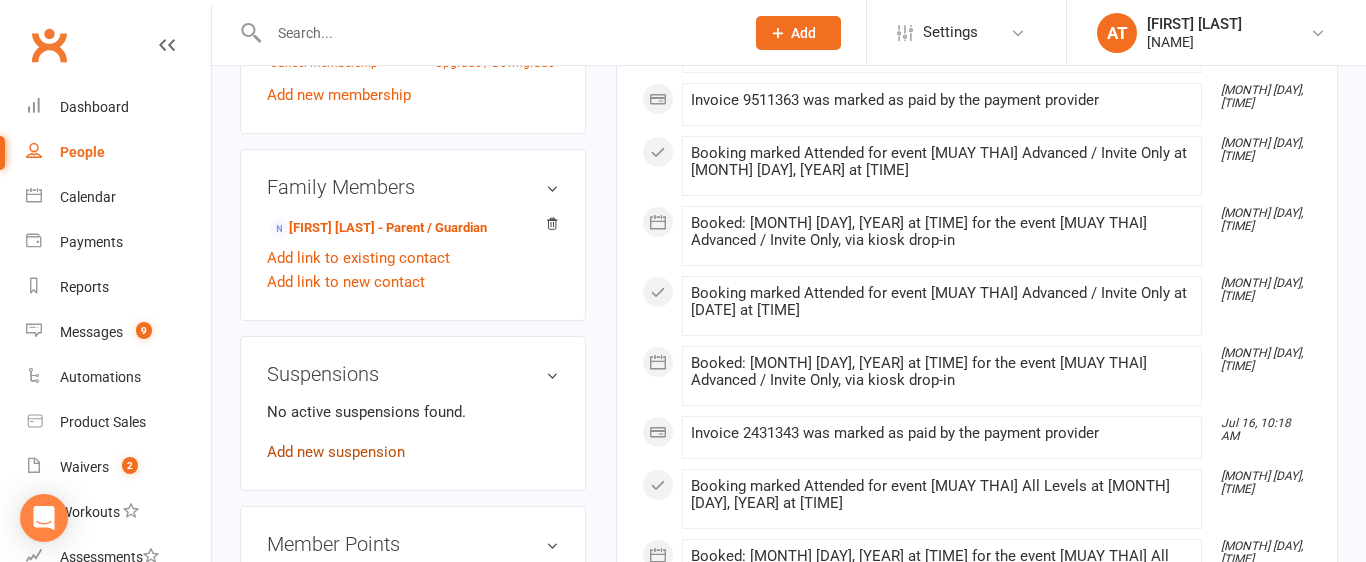 click on "Add new suspension" at bounding box center (336, 452) 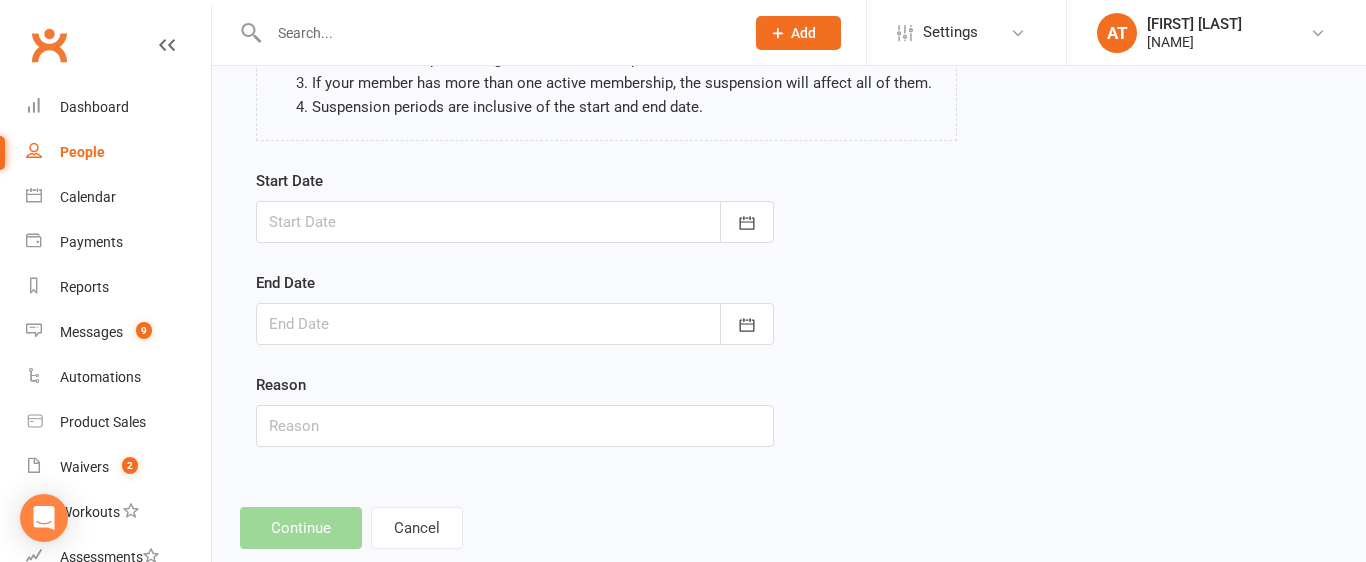 scroll, scrollTop: 277, scrollLeft: 0, axis: vertical 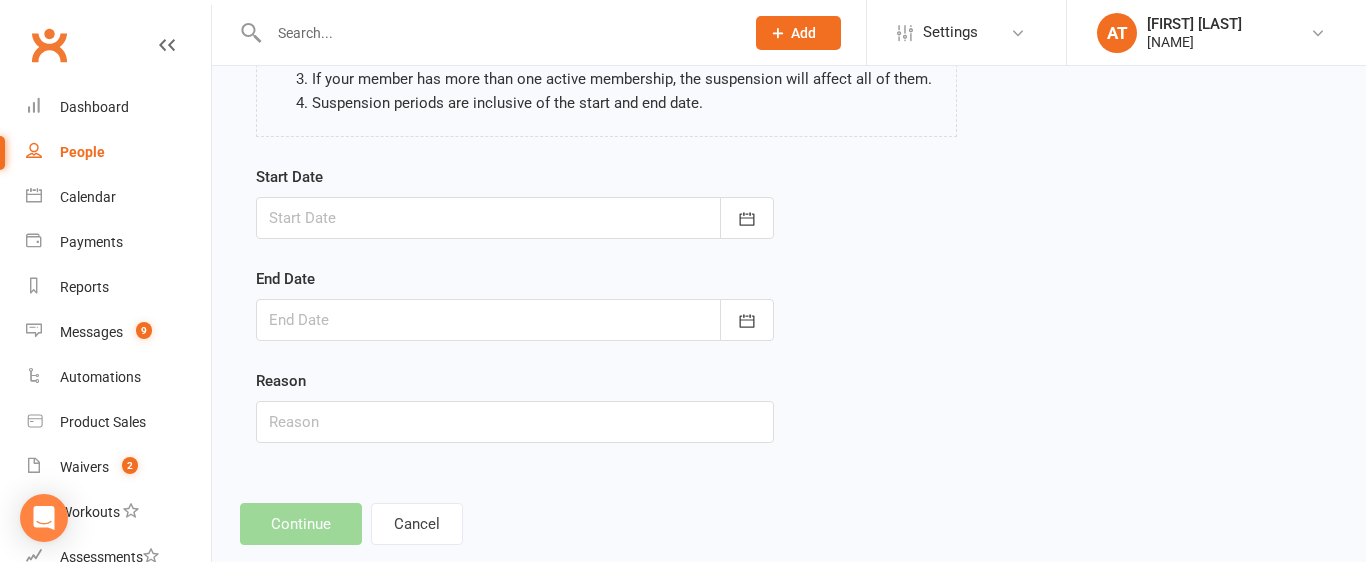 click at bounding box center [515, 218] 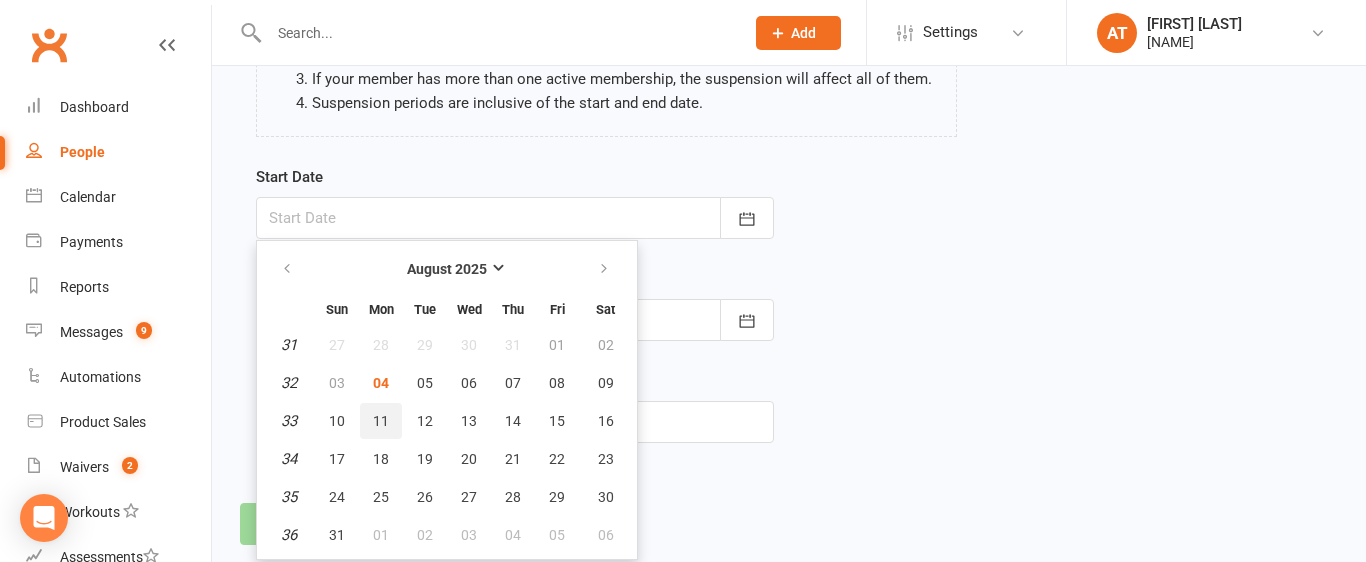 click on "11" at bounding box center [381, 421] 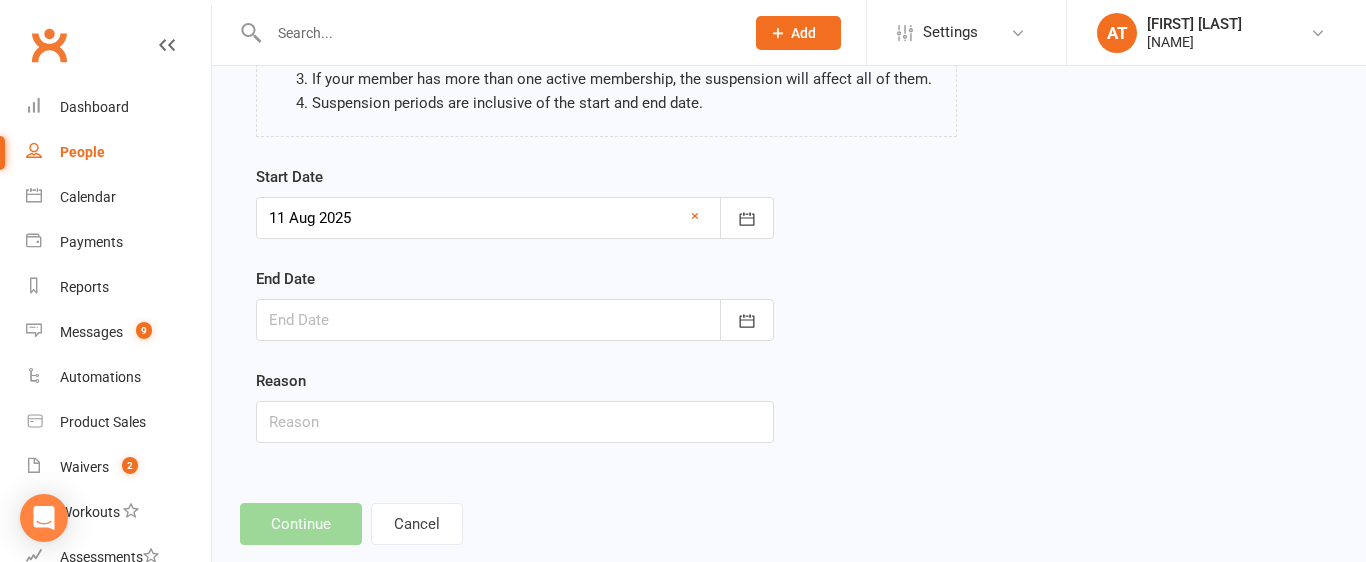 click at bounding box center (515, 320) 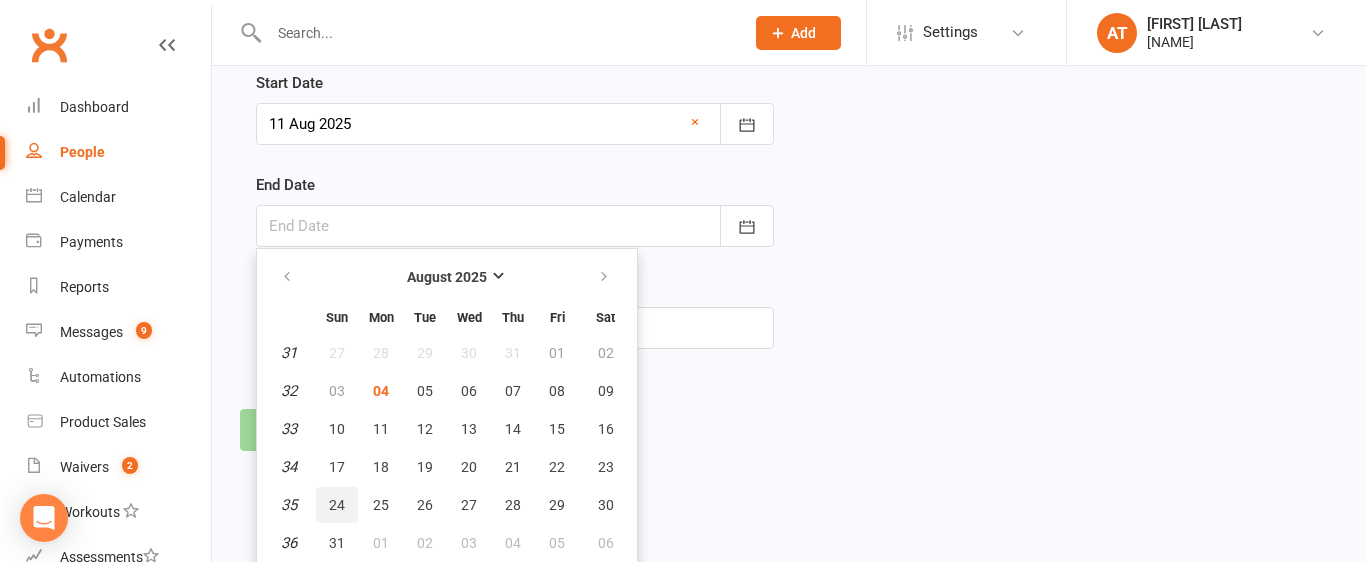 click on "24" at bounding box center [337, 505] 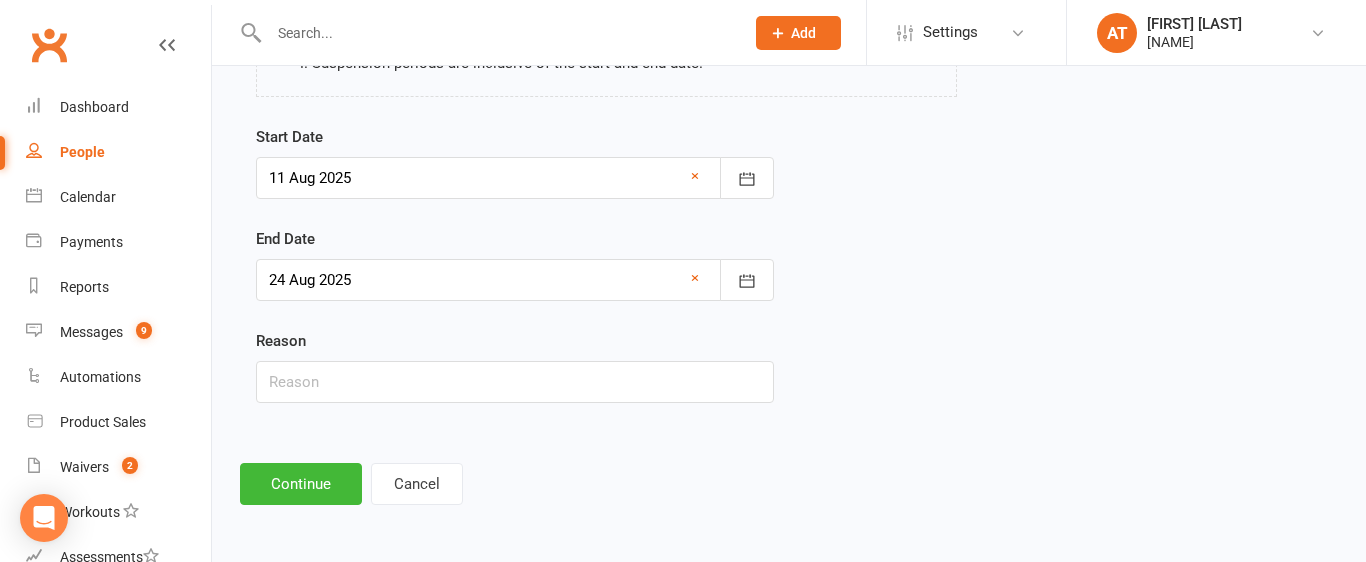 scroll, scrollTop: 317, scrollLeft: 0, axis: vertical 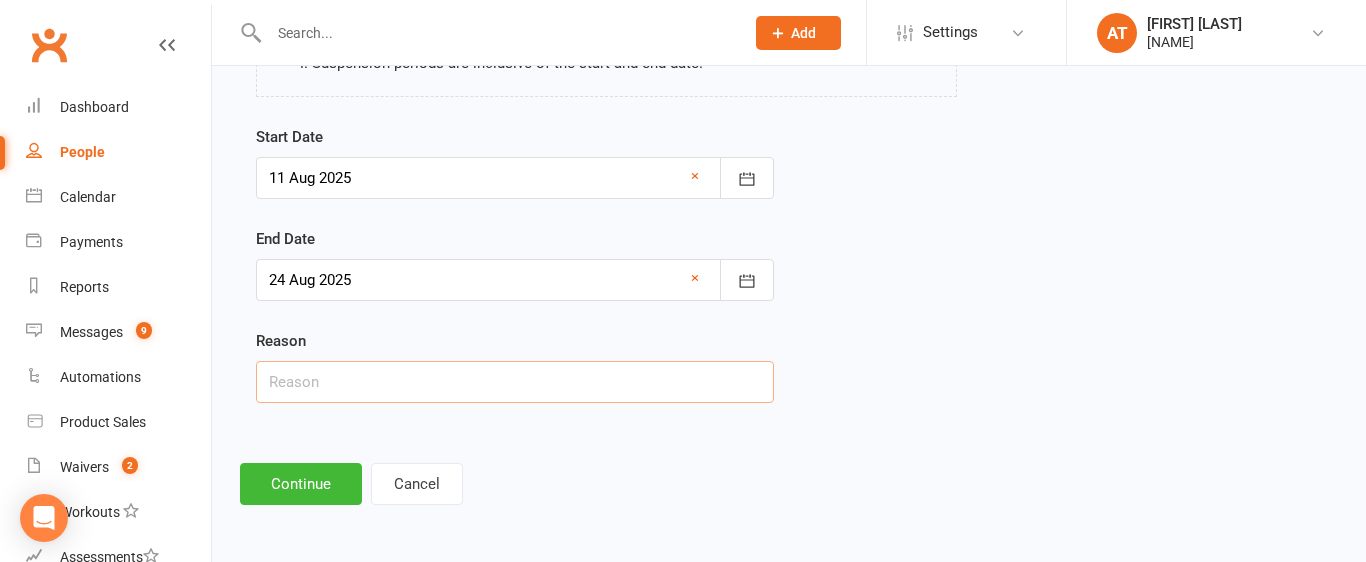 click at bounding box center (515, 382) 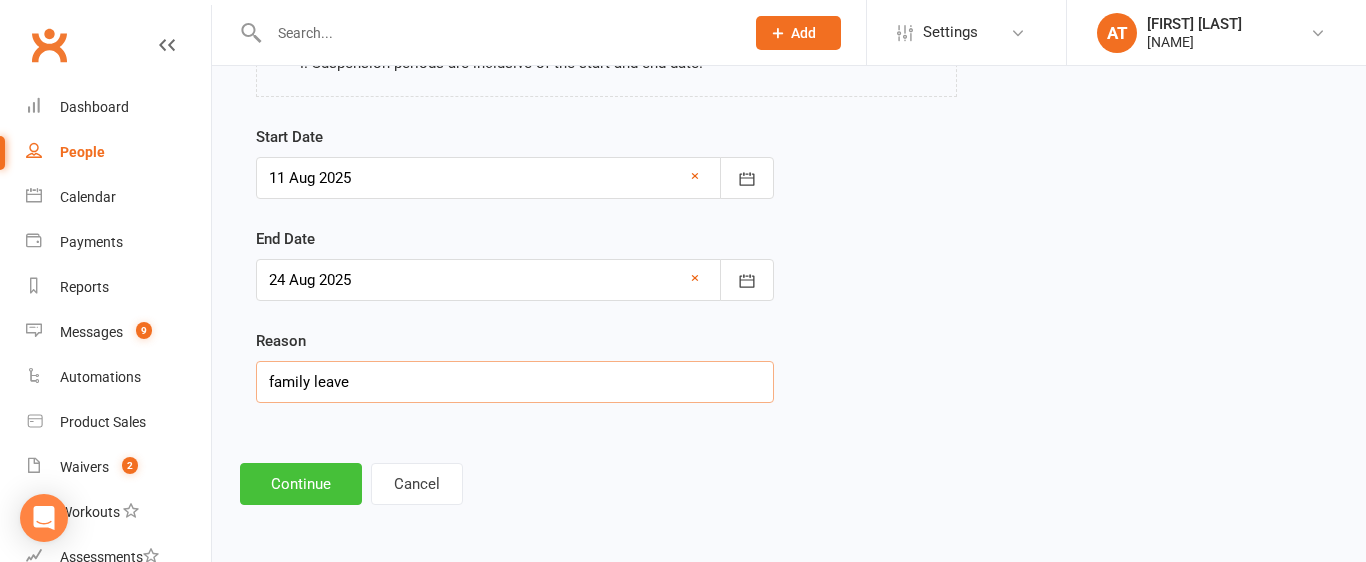type on "family leave" 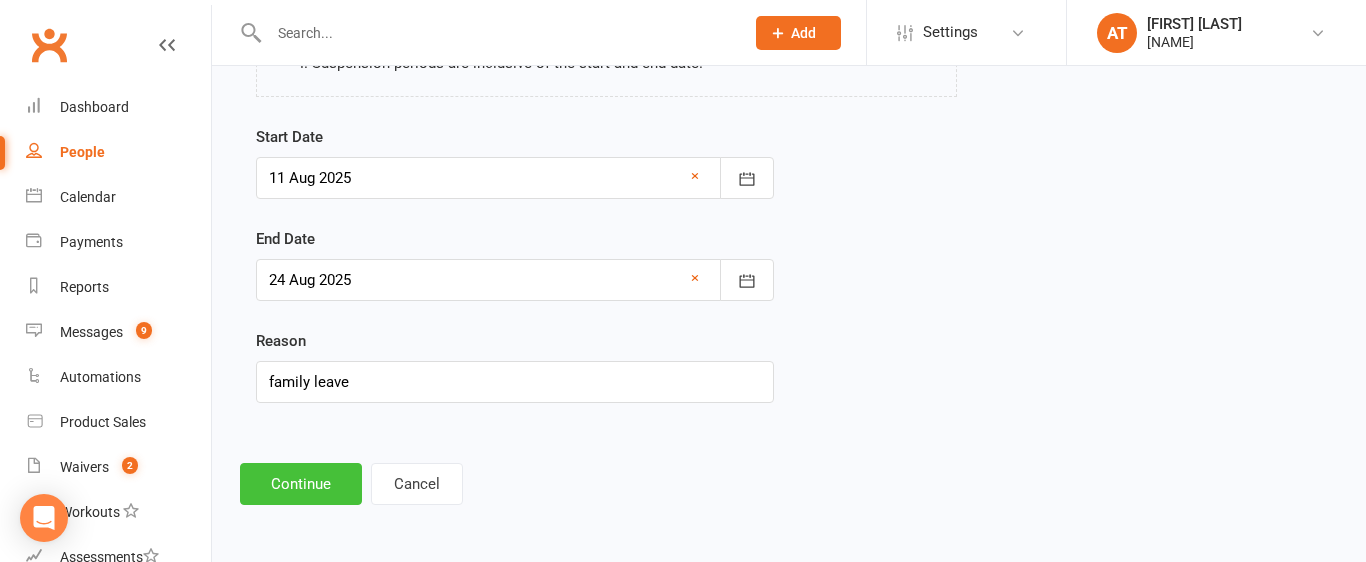 click on "Continue" at bounding box center (301, 484) 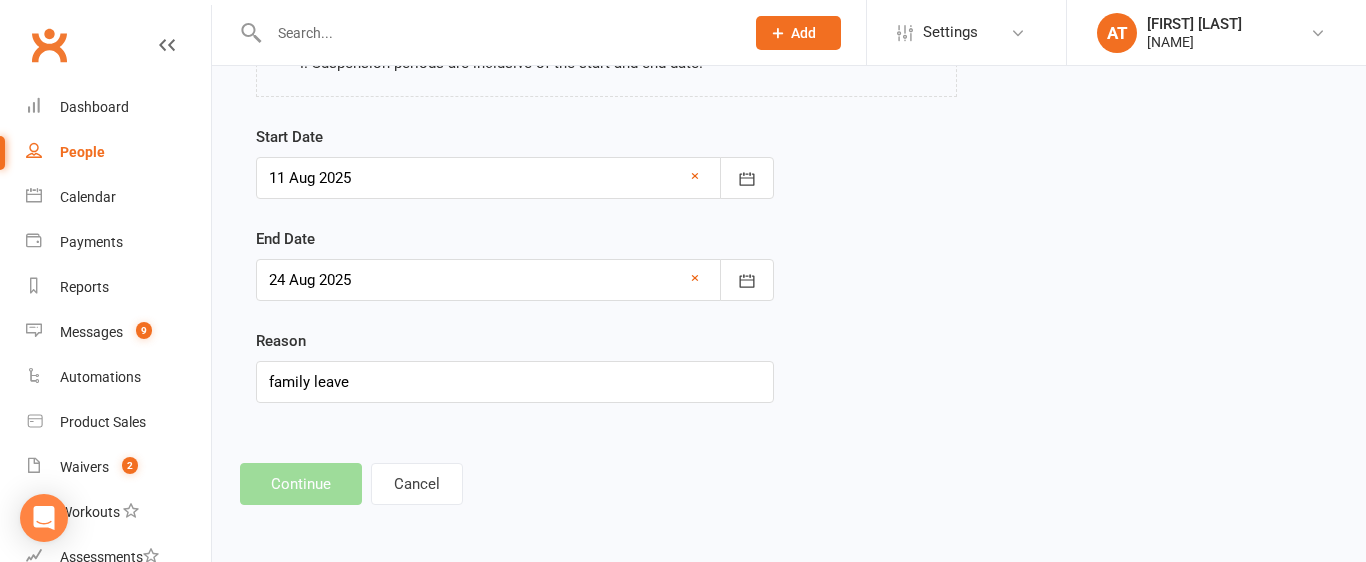 scroll, scrollTop: 0, scrollLeft: 0, axis: both 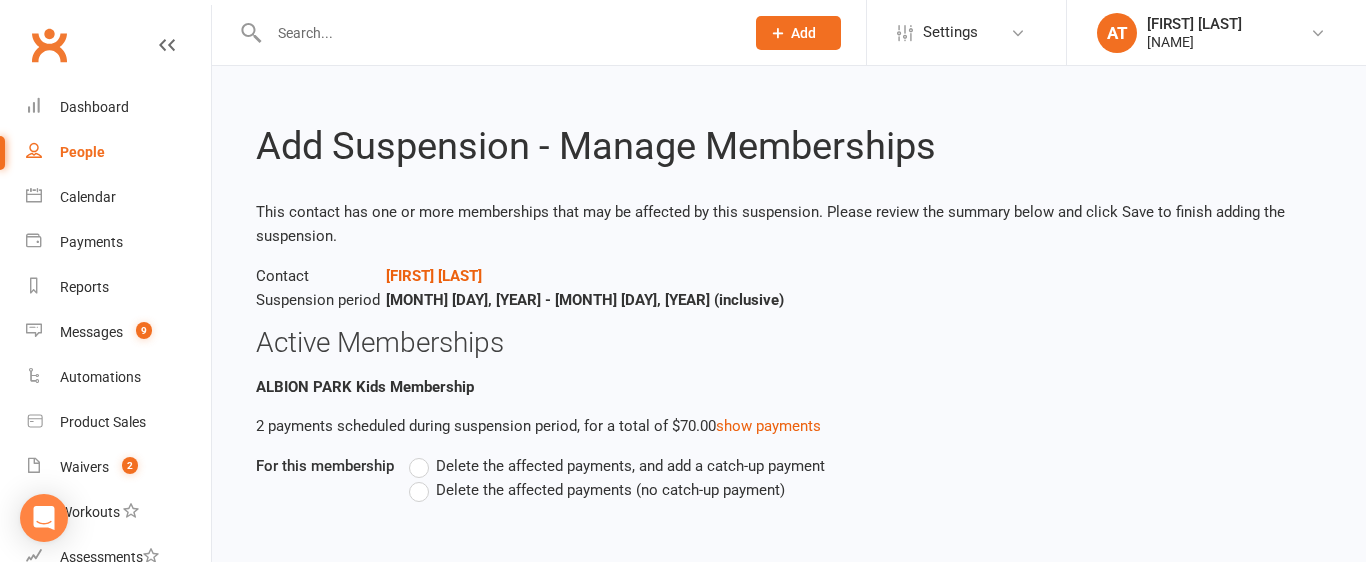 click on "Delete the affected payments (no catch-up payment)" at bounding box center (597, 490) 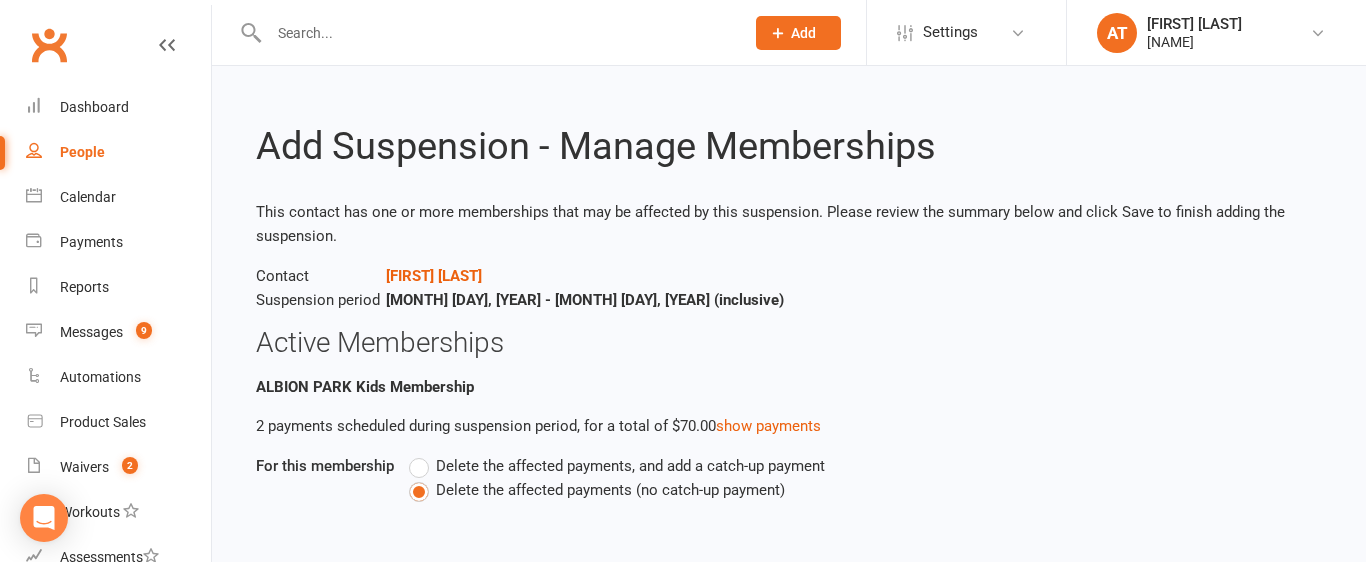 scroll, scrollTop: 115, scrollLeft: 0, axis: vertical 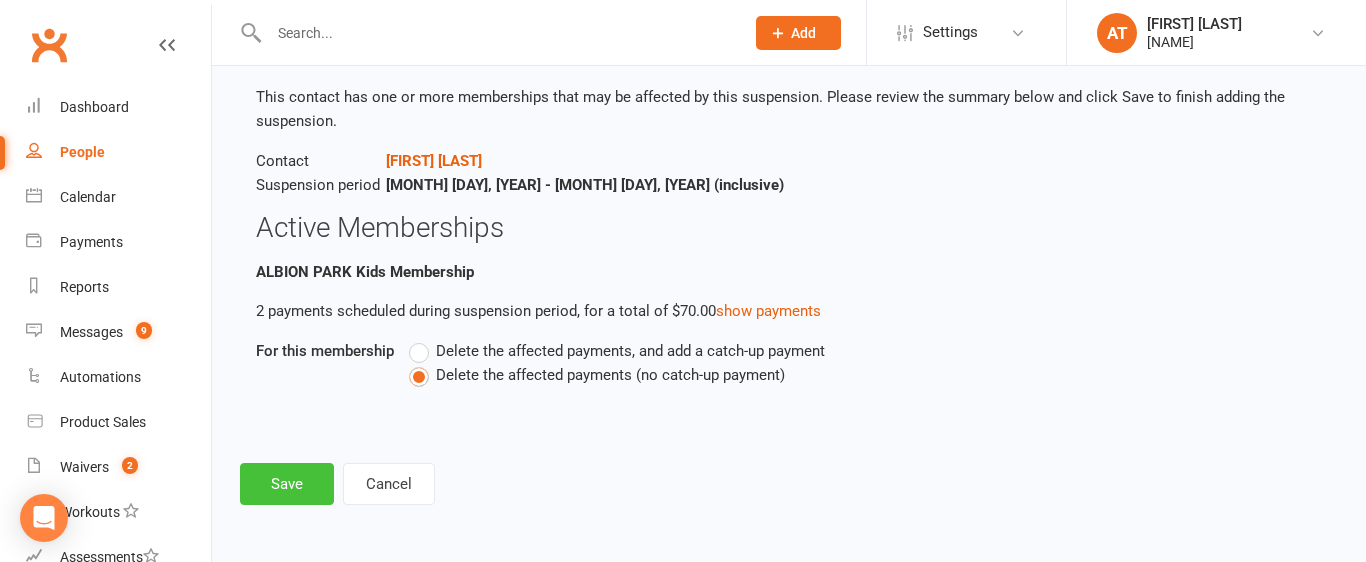 click on "Save" at bounding box center [287, 484] 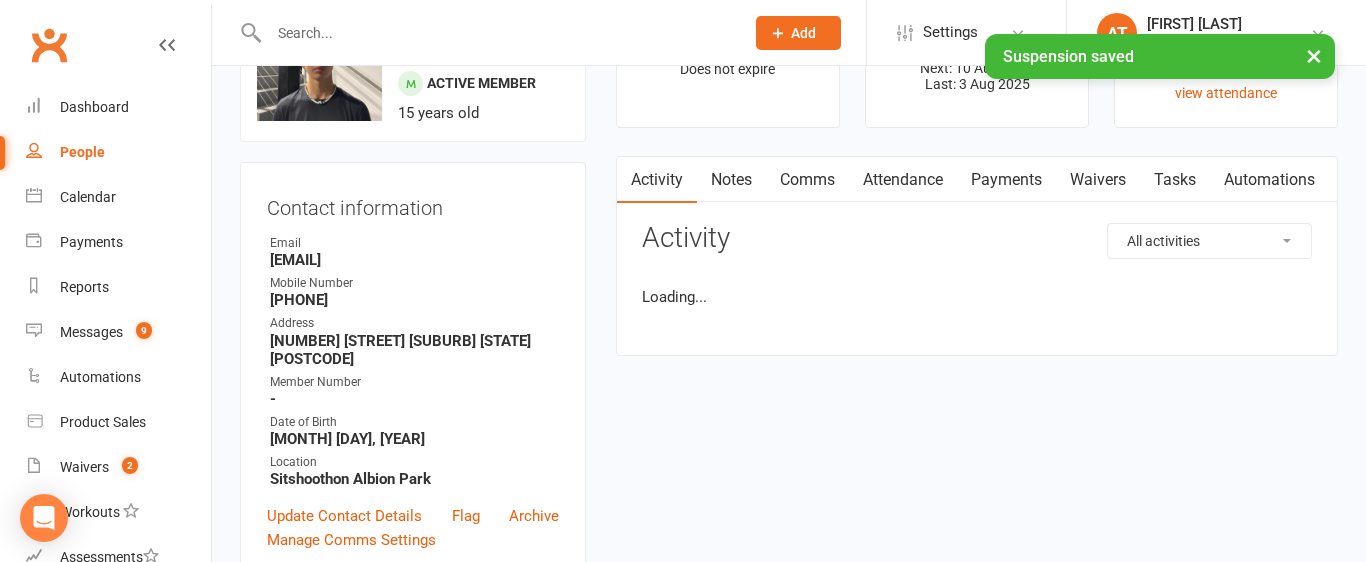 scroll, scrollTop: 0, scrollLeft: 0, axis: both 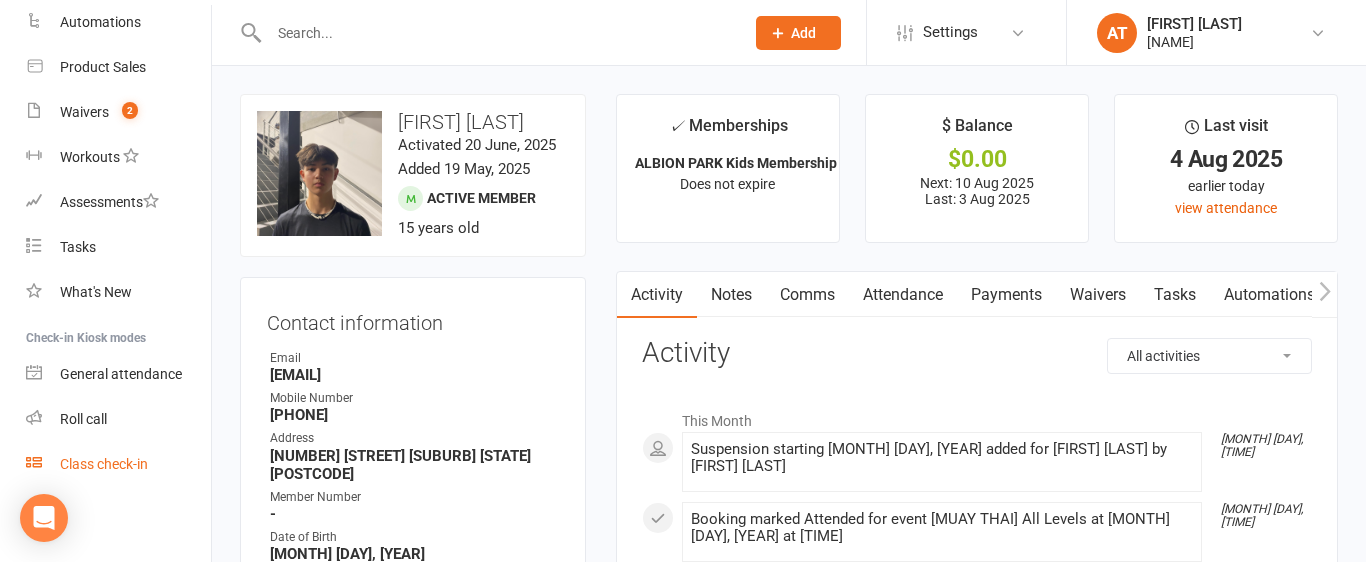 click on "Class check-in" at bounding box center [118, 464] 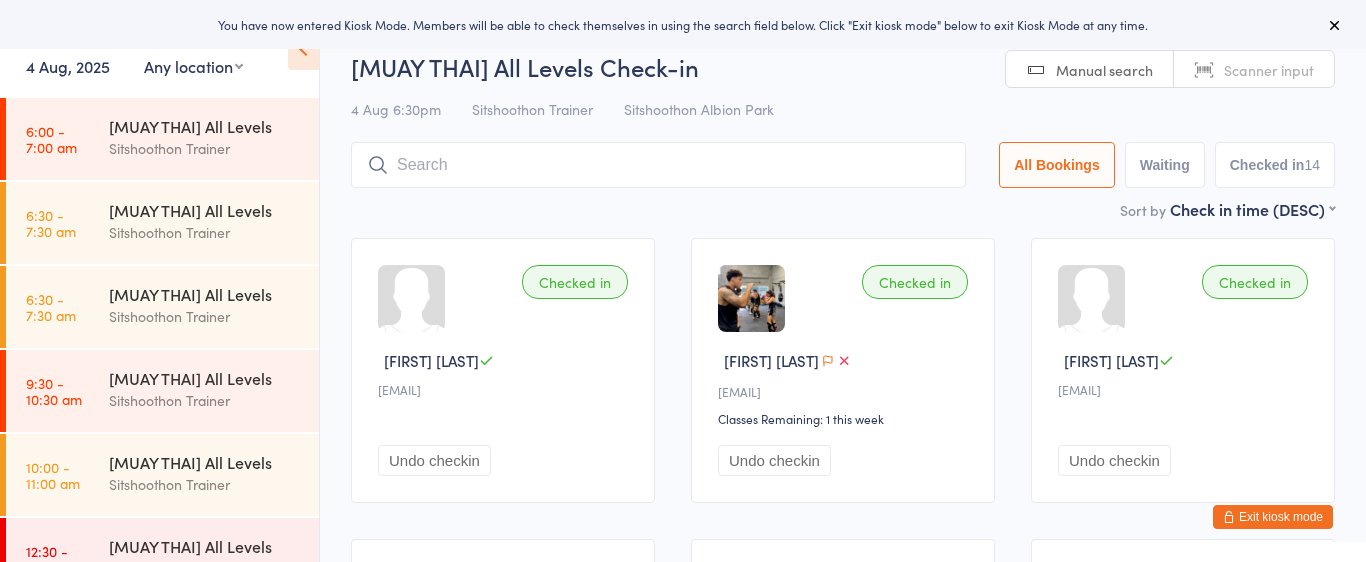 scroll, scrollTop: 0, scrollLeft: 0, axis: both 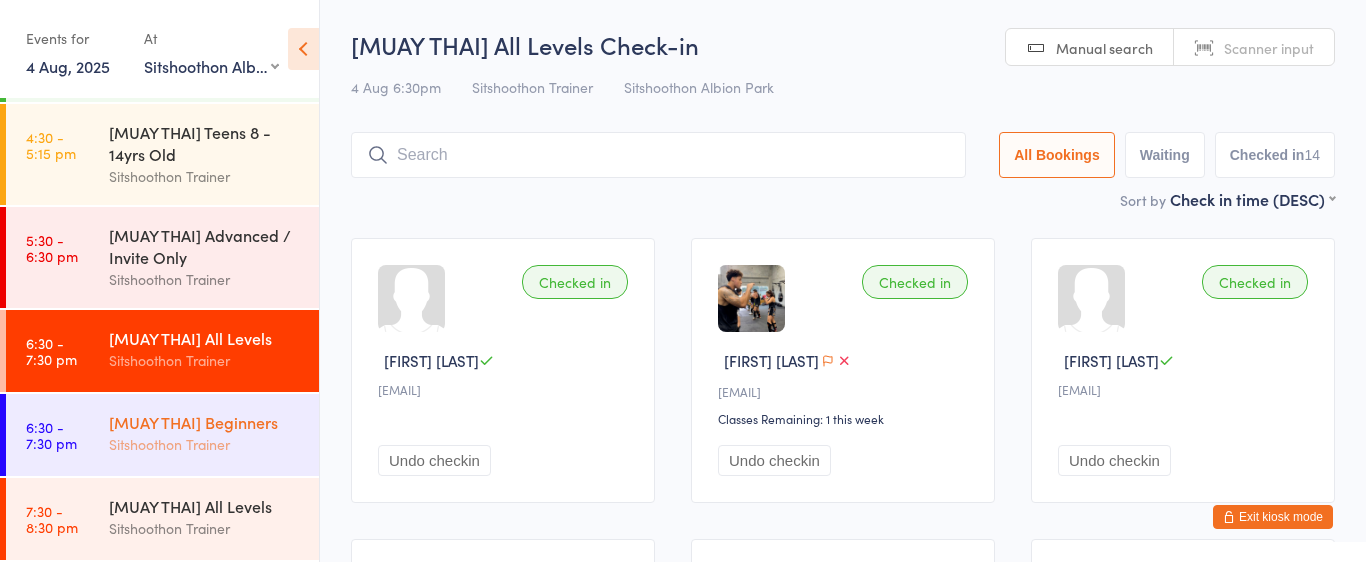 click on "[MUAY THAI] Beginners Sitshoothon Trainer" at bounding box center [214, 433] 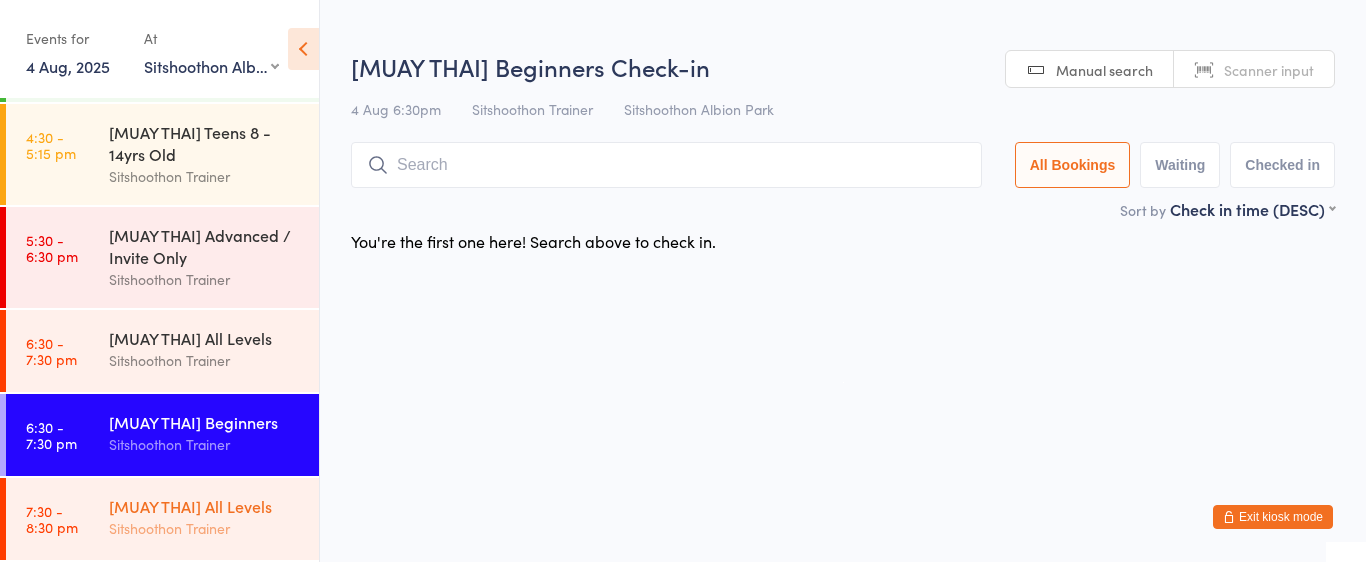 click on "Sitshoothon Trainer" at bounding box center (205, 528) 